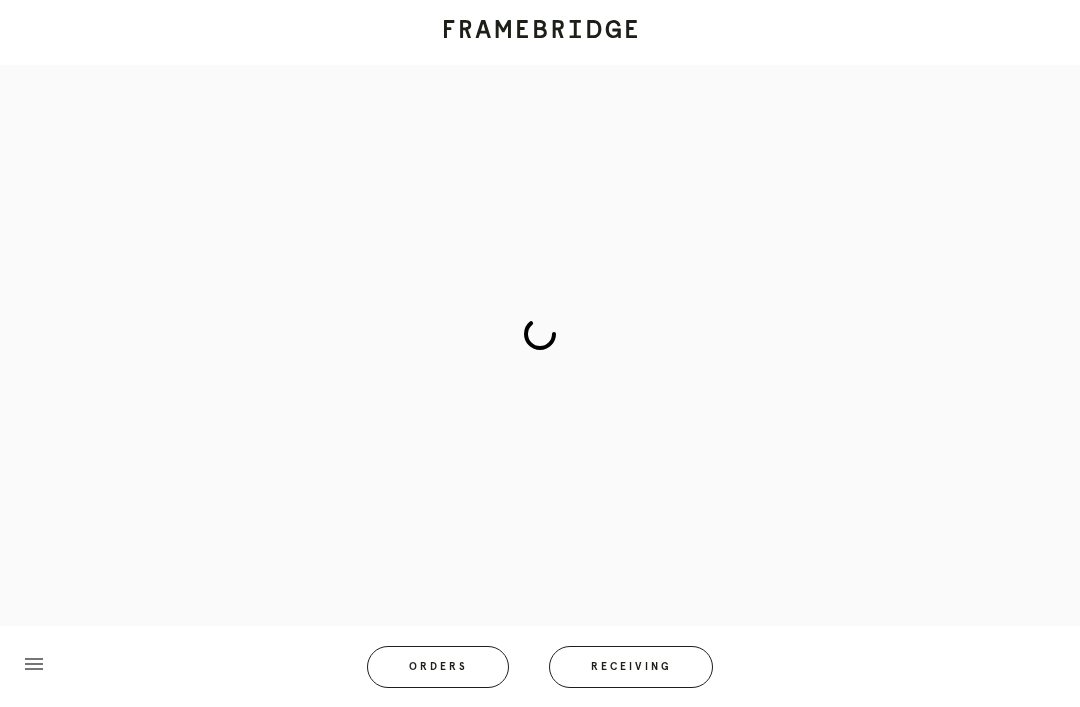 scroll, scrollTop: 83, scrollLeft: 0, axis: vertical 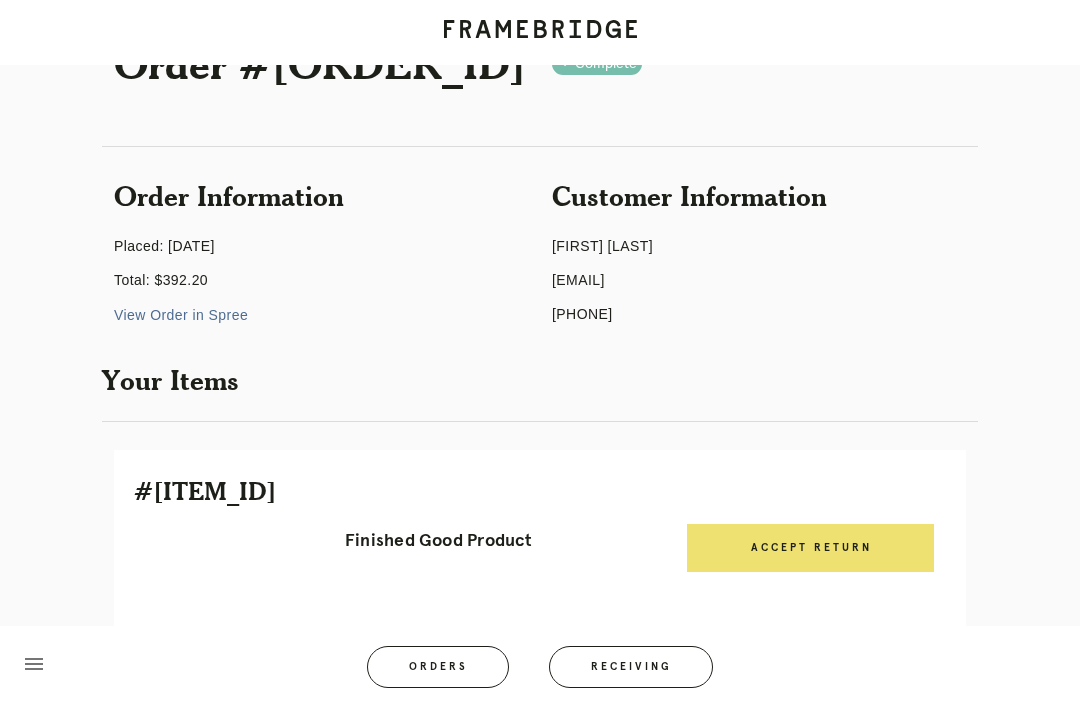 click on "Receiving" at bounding box center (631, 667) 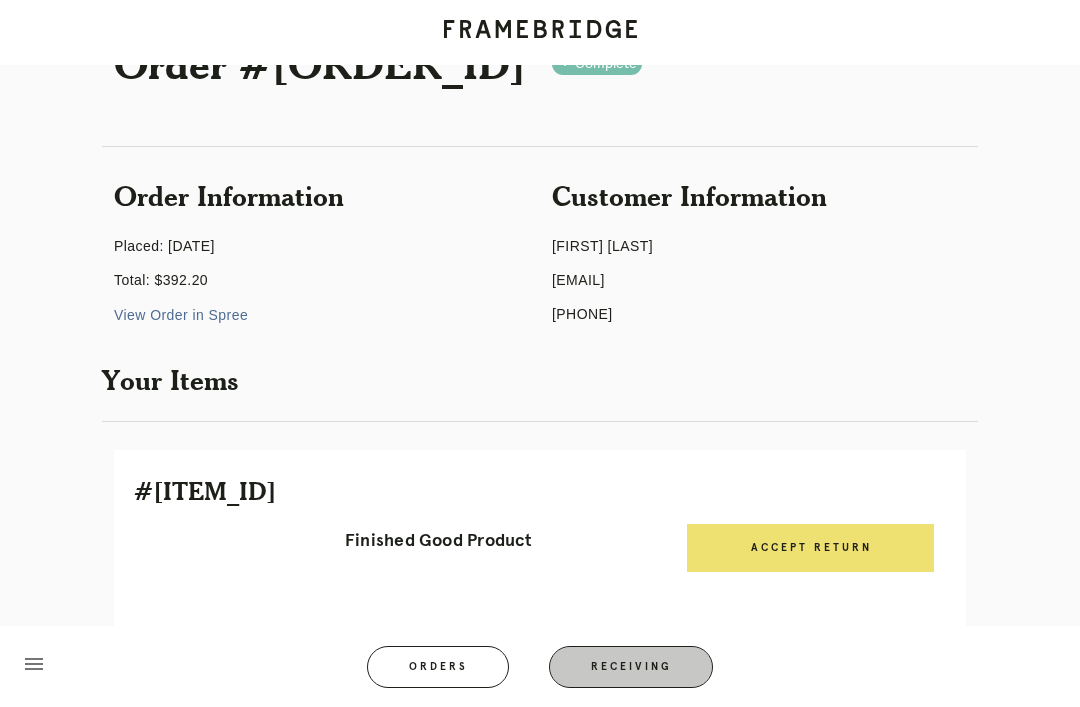 scroll, scrollTop: 64, scrollLeft: 0, axis: vertical 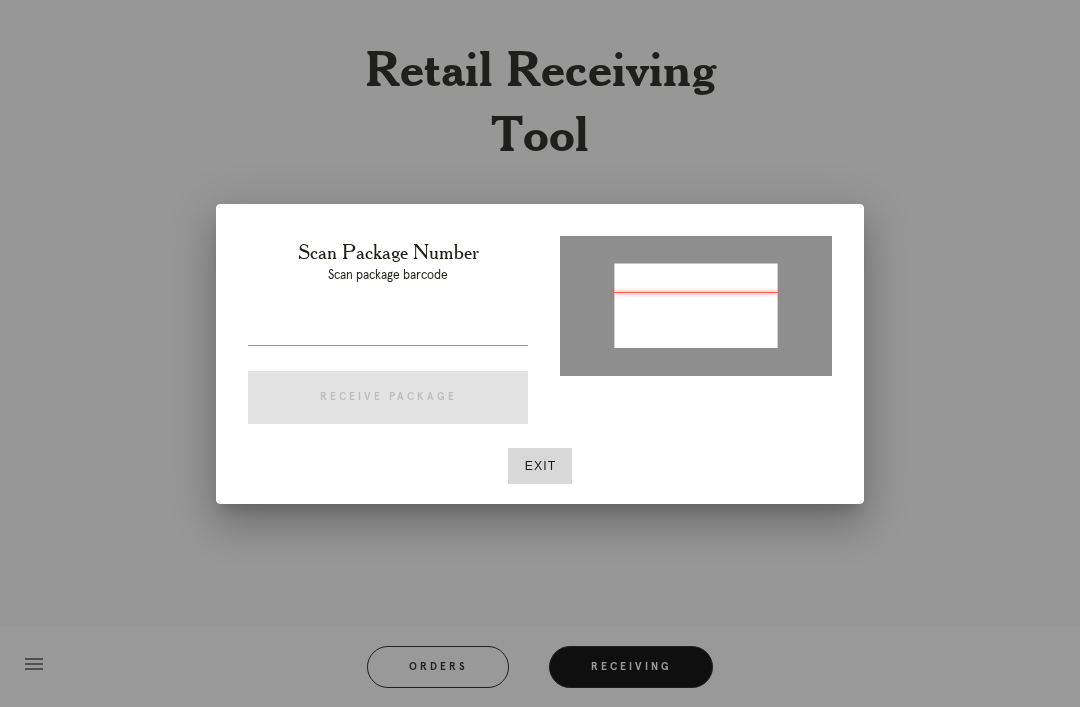 type on "[TRACKING]" 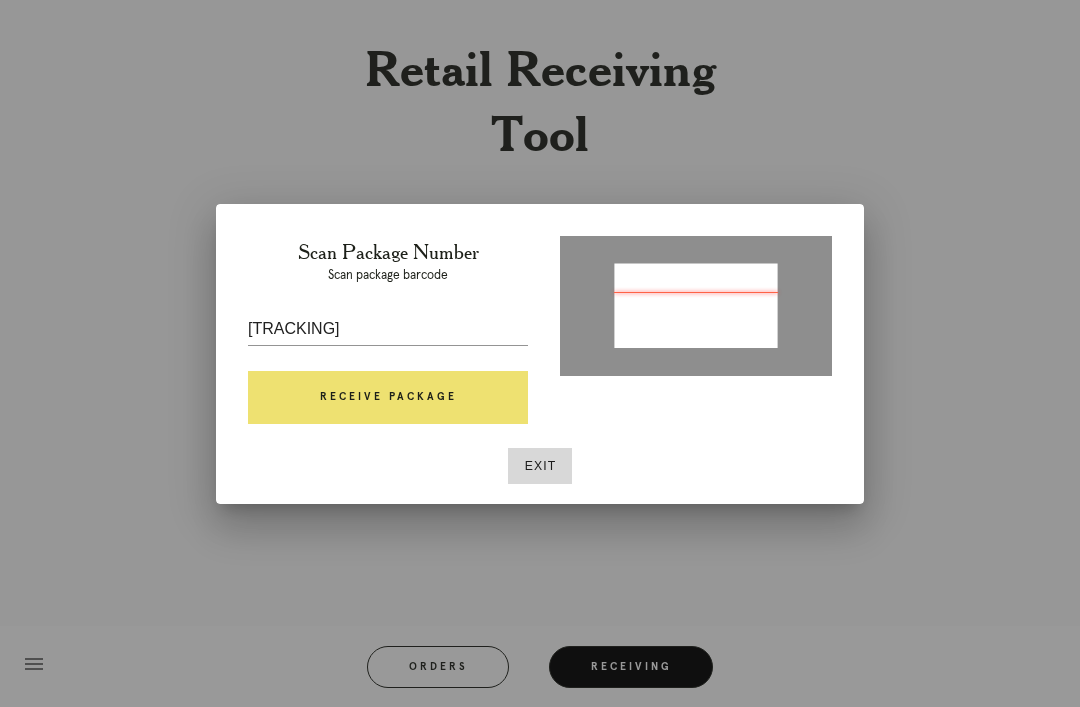 click on "Receive Package" at bounding box center (388, 398) 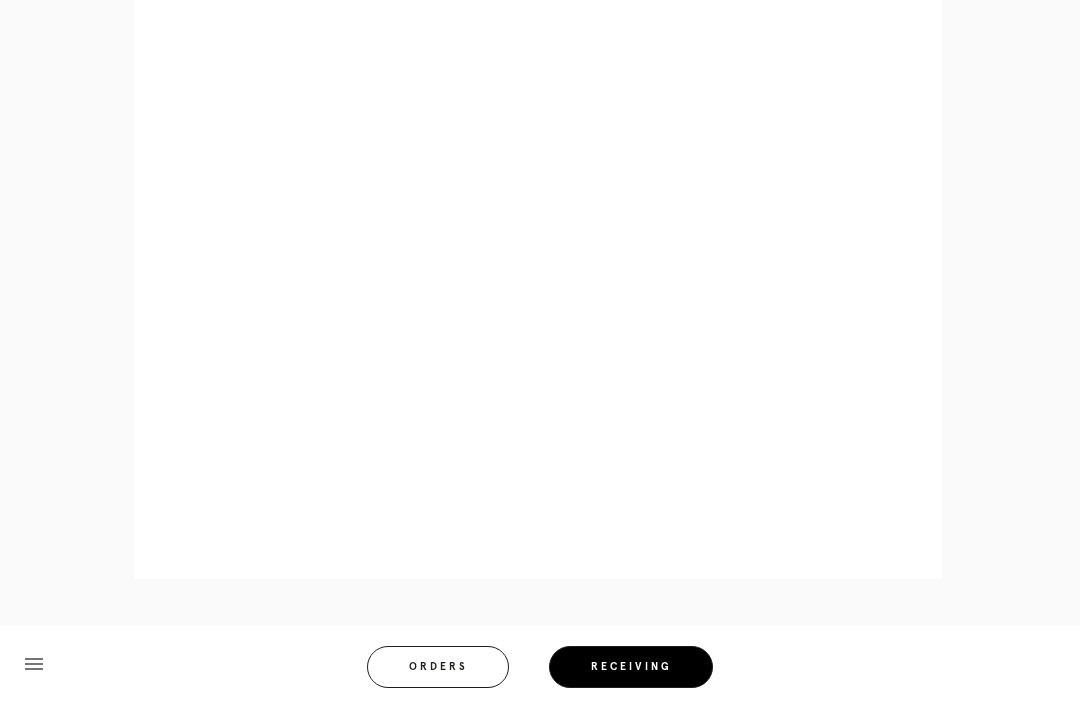 scroll, scrollTop: 1068, scrollLeft: 0, axis: vertical 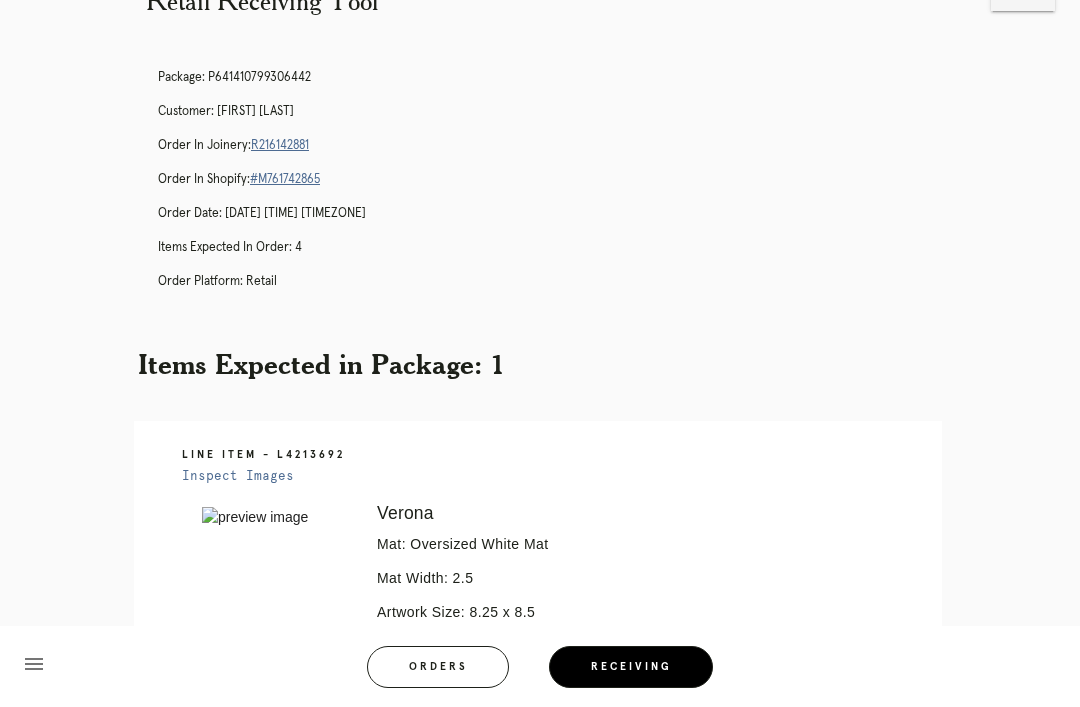 click on "Receiving" at bounding box center [631, 667] 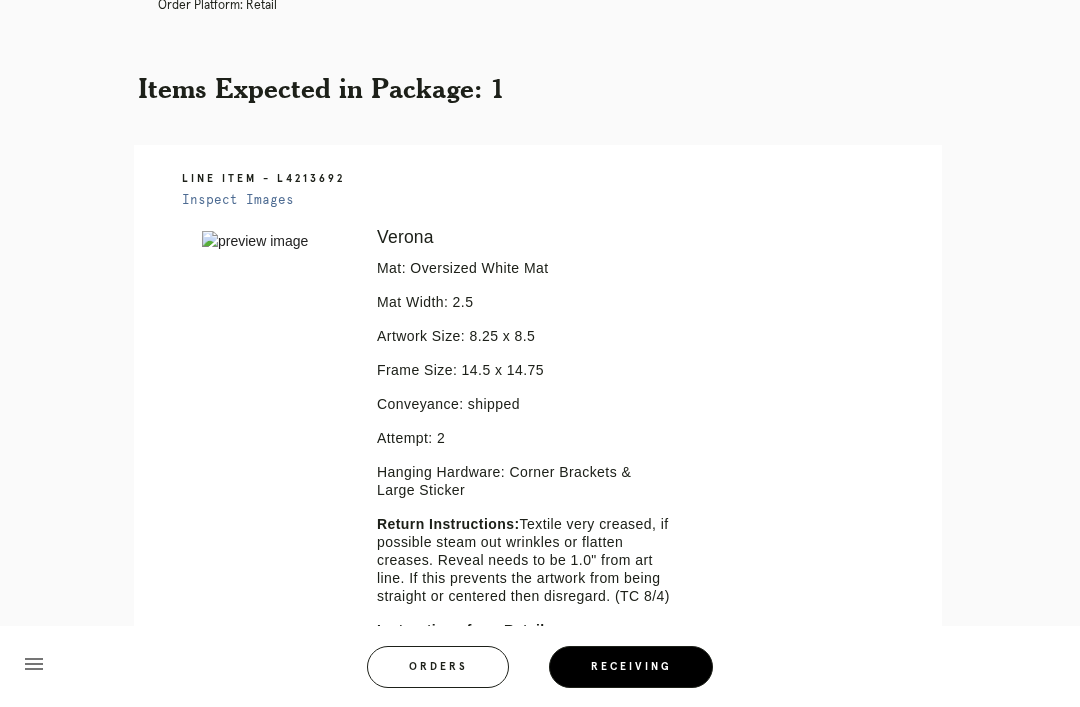 scroll, scrollTop: 0, scrollLeft: 0, axis: both 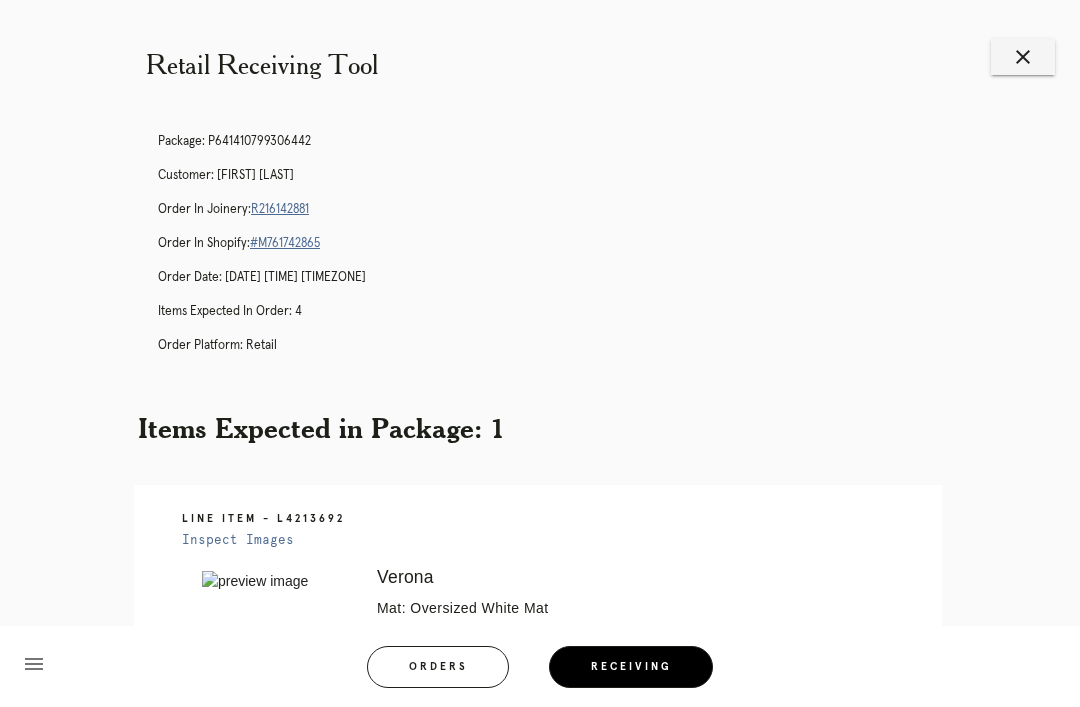 click on "close" at bounding box center [1023, 57] 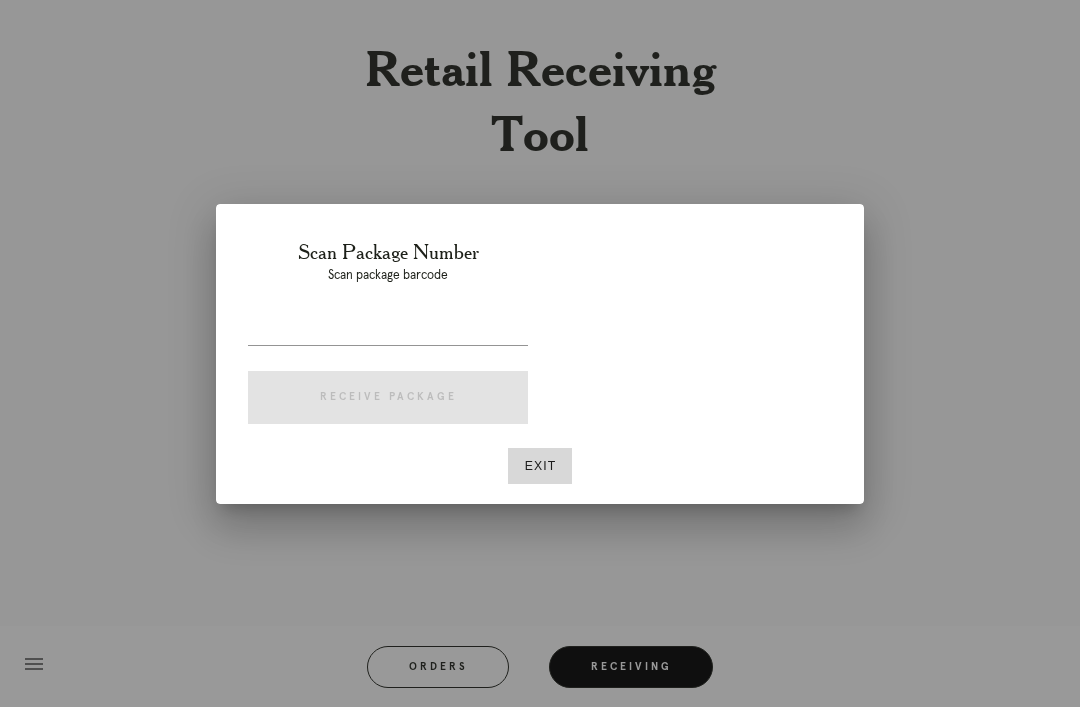 scroll, scrollTop: 0, scrollLeft: 0, axis: both 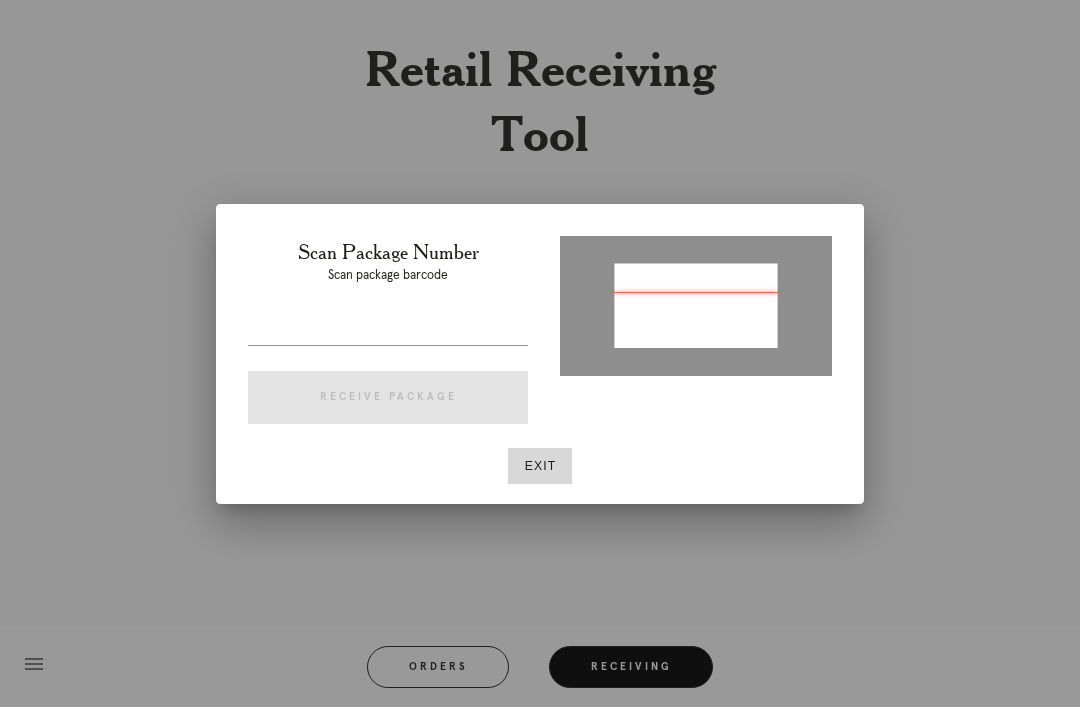 type on "P499658807183090" 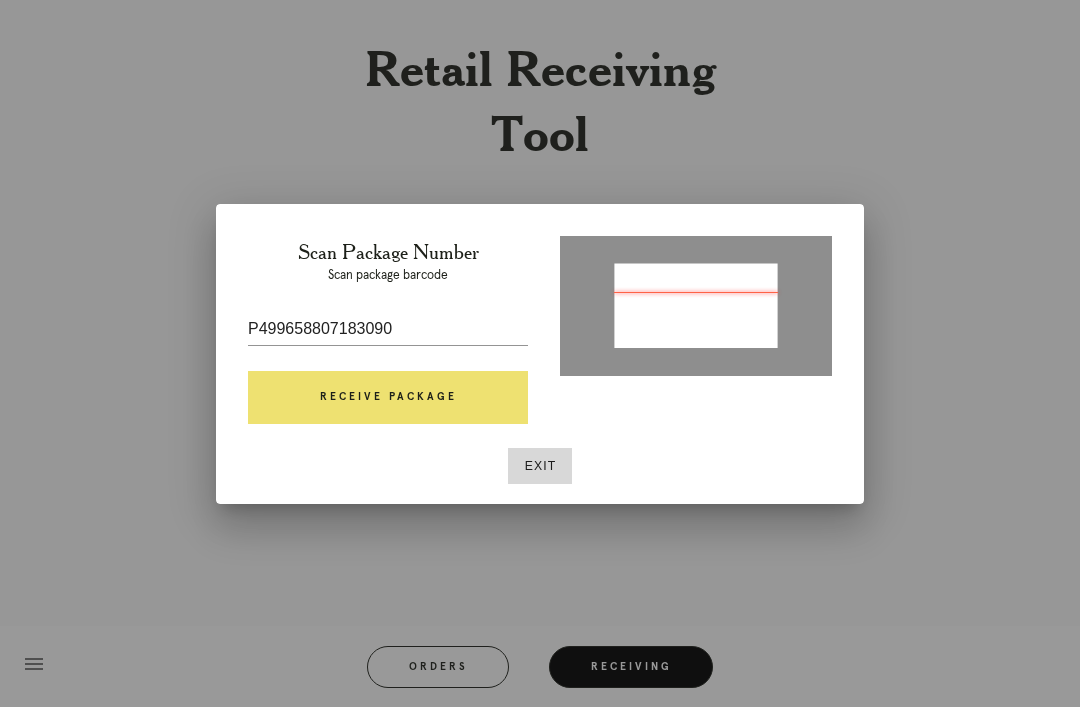 click on "Receive Package" at bounding box center [388, 398] 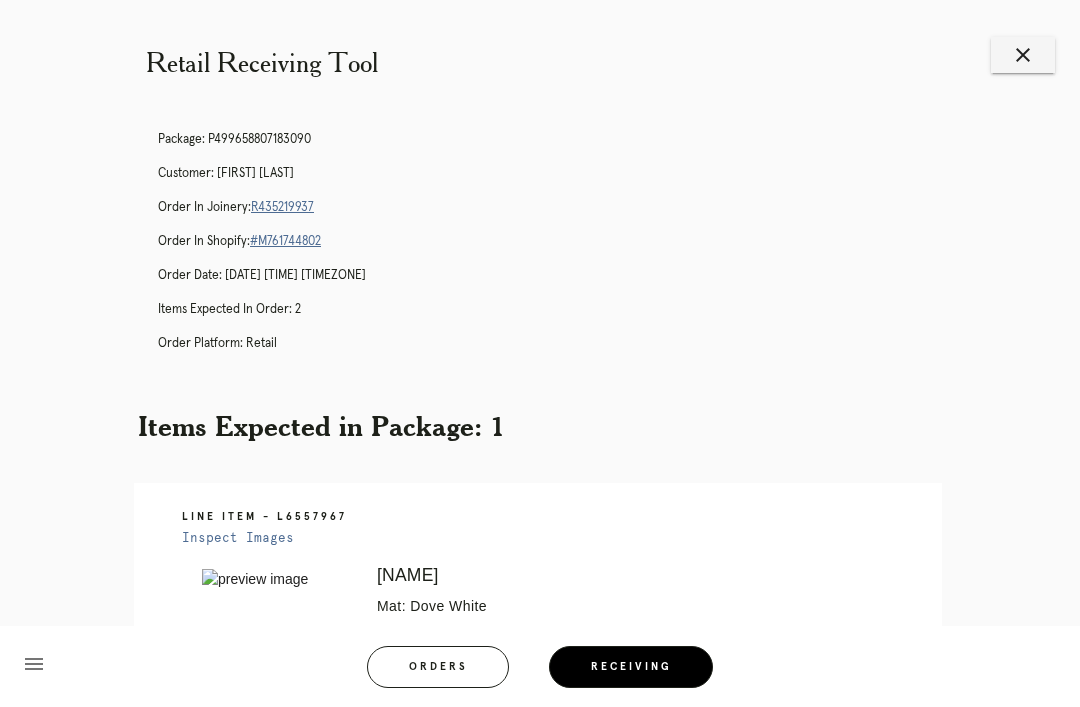 scroll, scrollTop: 0, scrollLeft: 0, axis: both 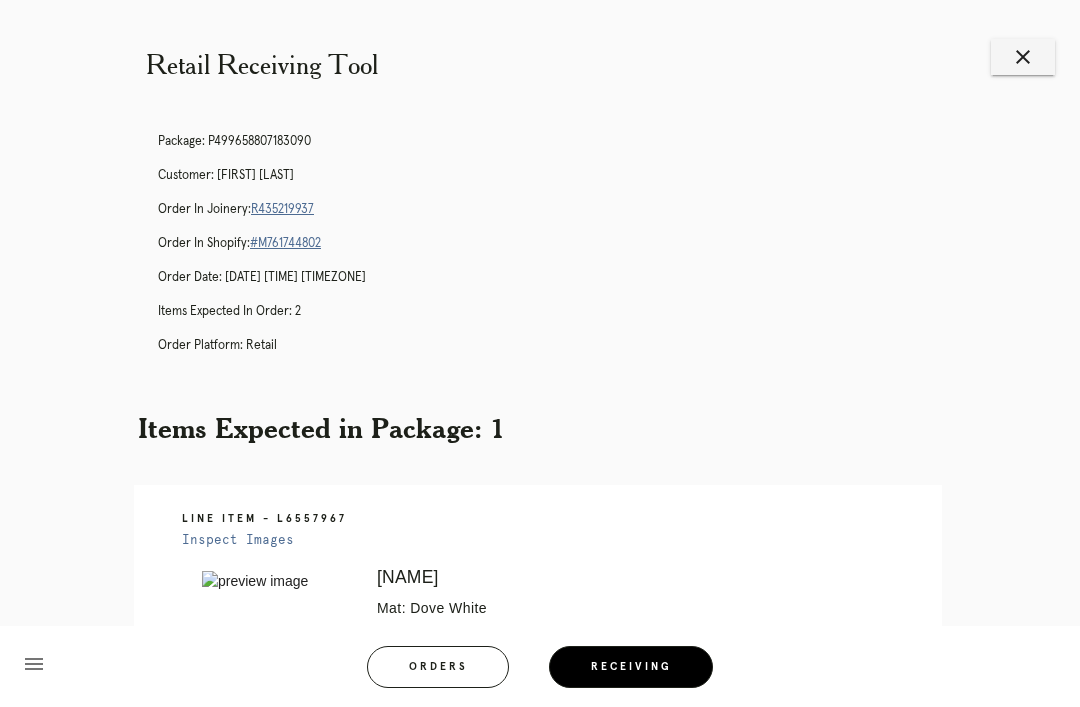 click on "close" at bounding box center (1023, 57) 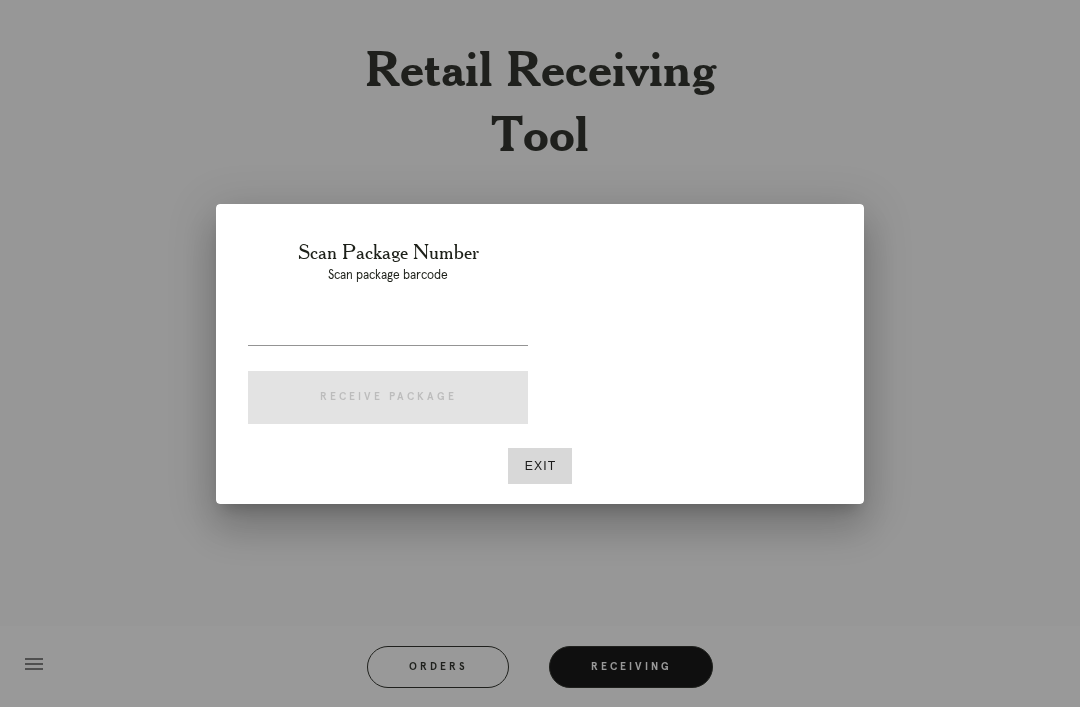 scroll, scrollTop: 0, scrollLeft: 0, axis: both 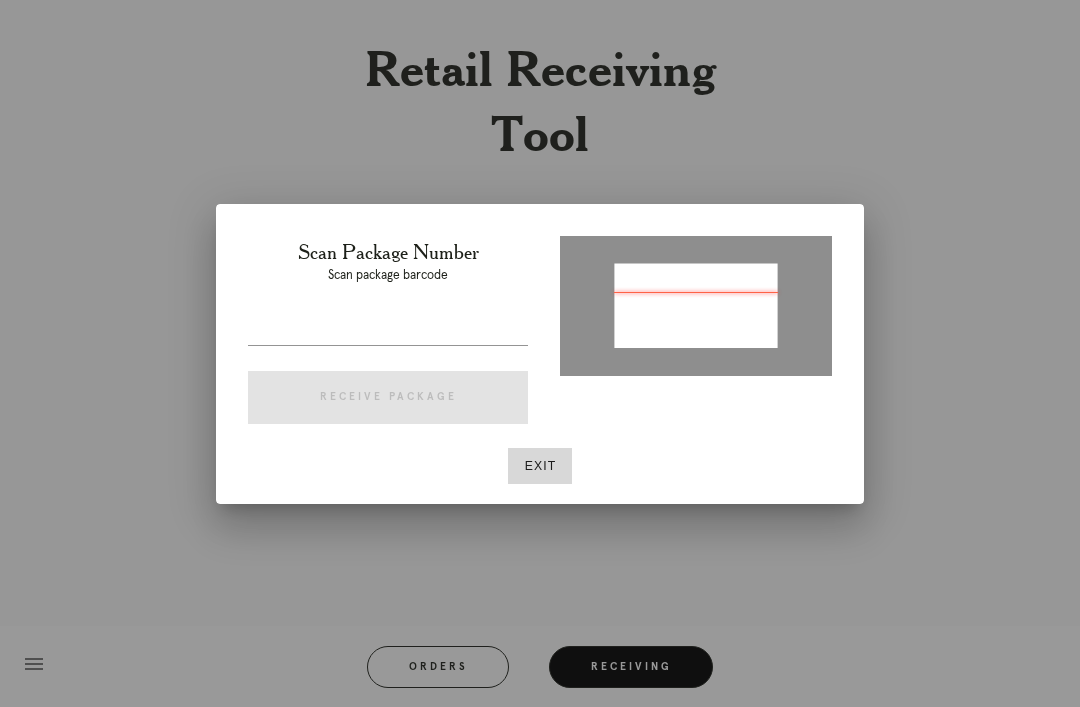 type on "P499658807183090" 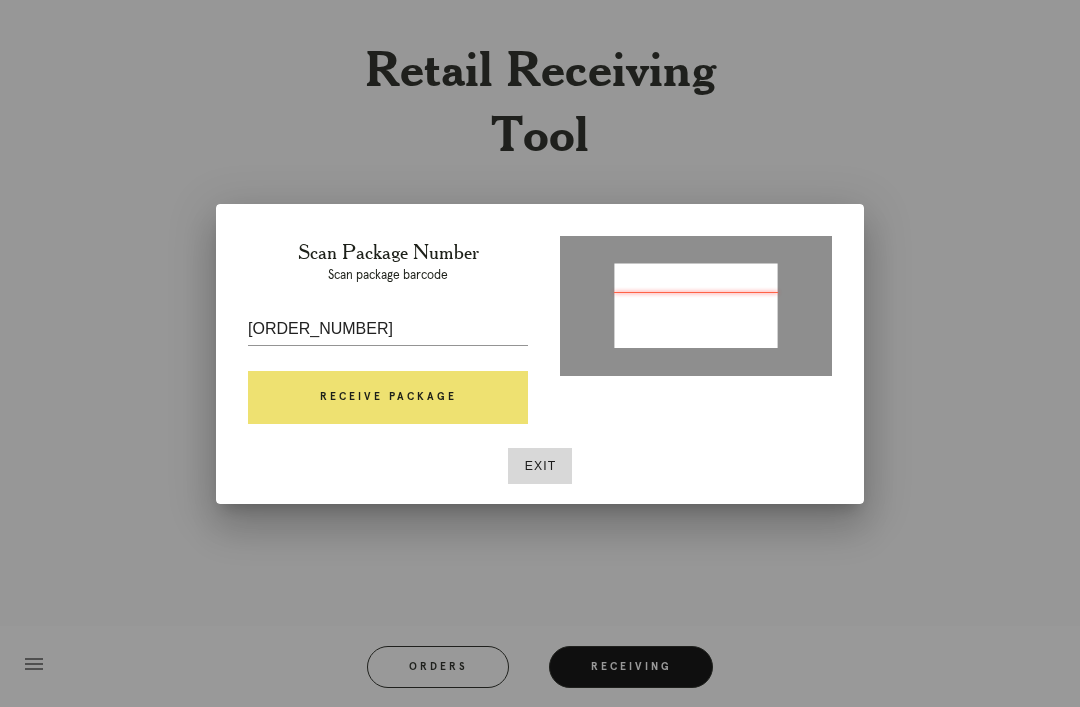 click on "Receive Package" at bounding box center [388, 398] 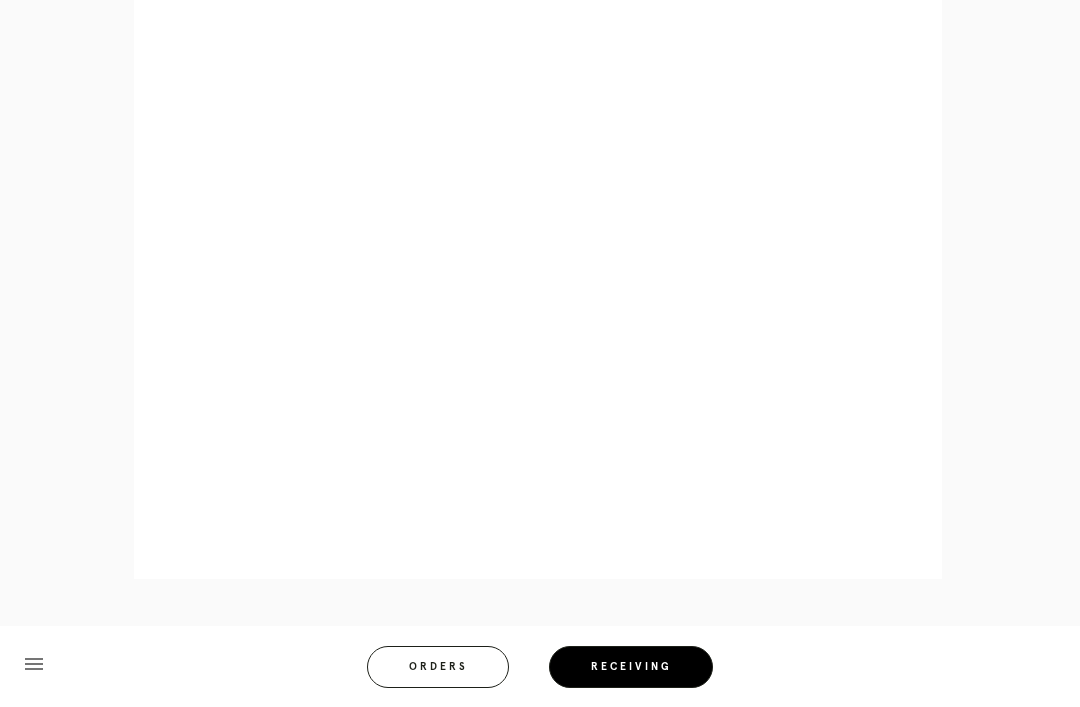 scroll, scrollTop: 962, scrollLeft: 0, axis: vertical 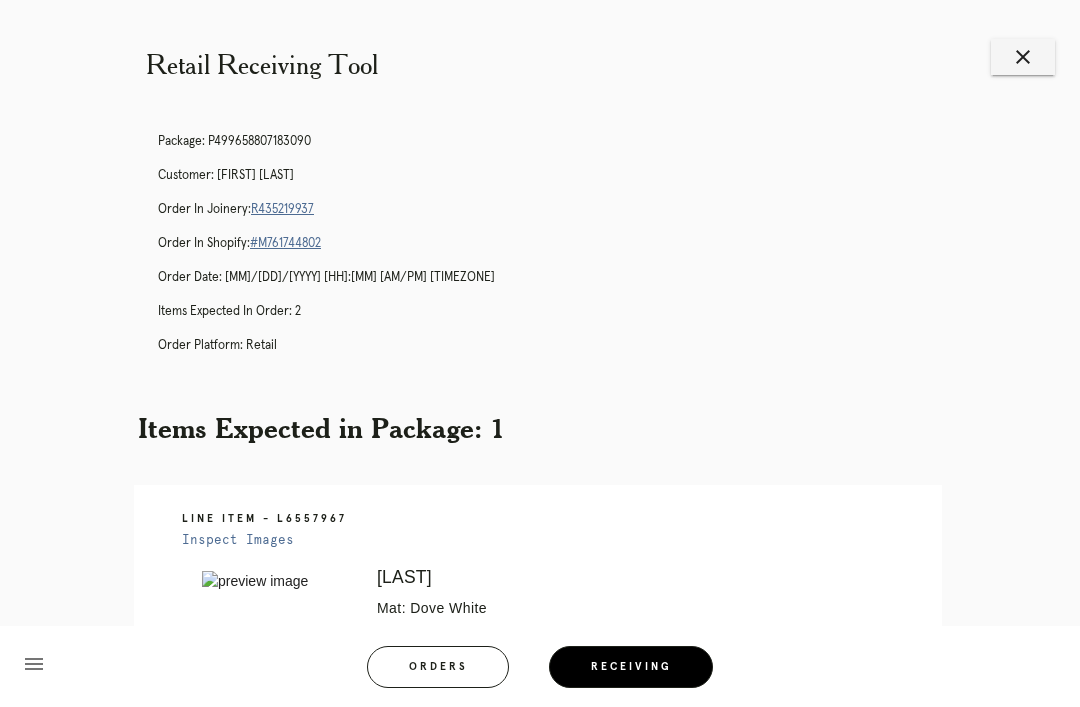 click on "close" at bounding box center [1023, 57] 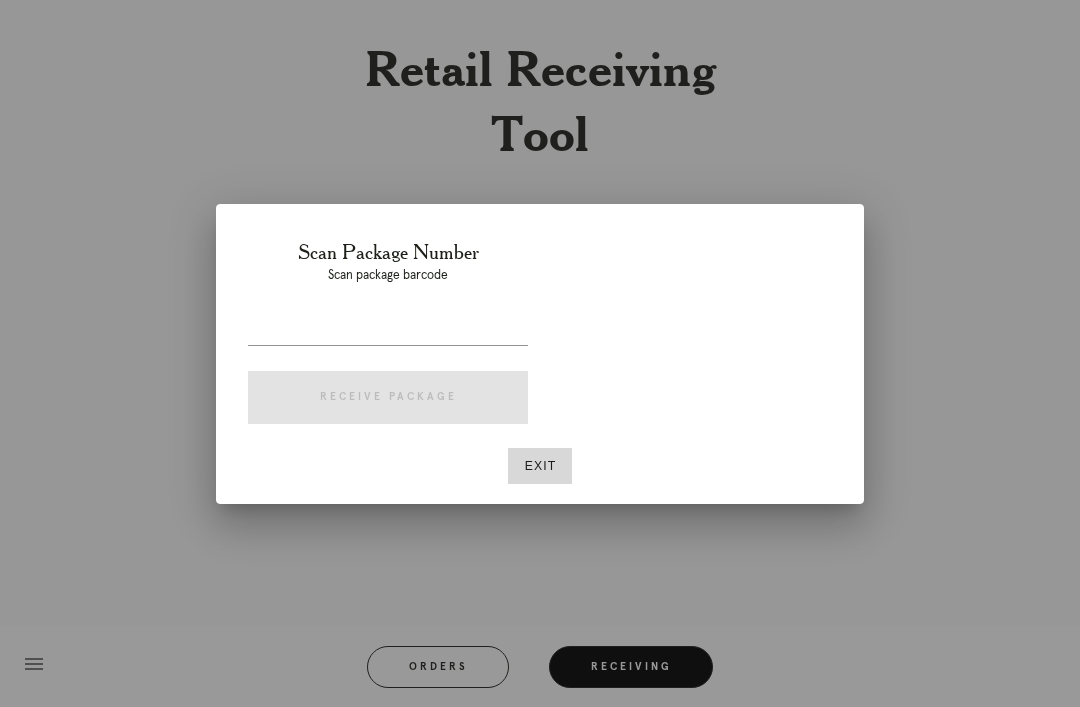 scroll, scrollTop: 0, scrollLeft: 0, axis: both 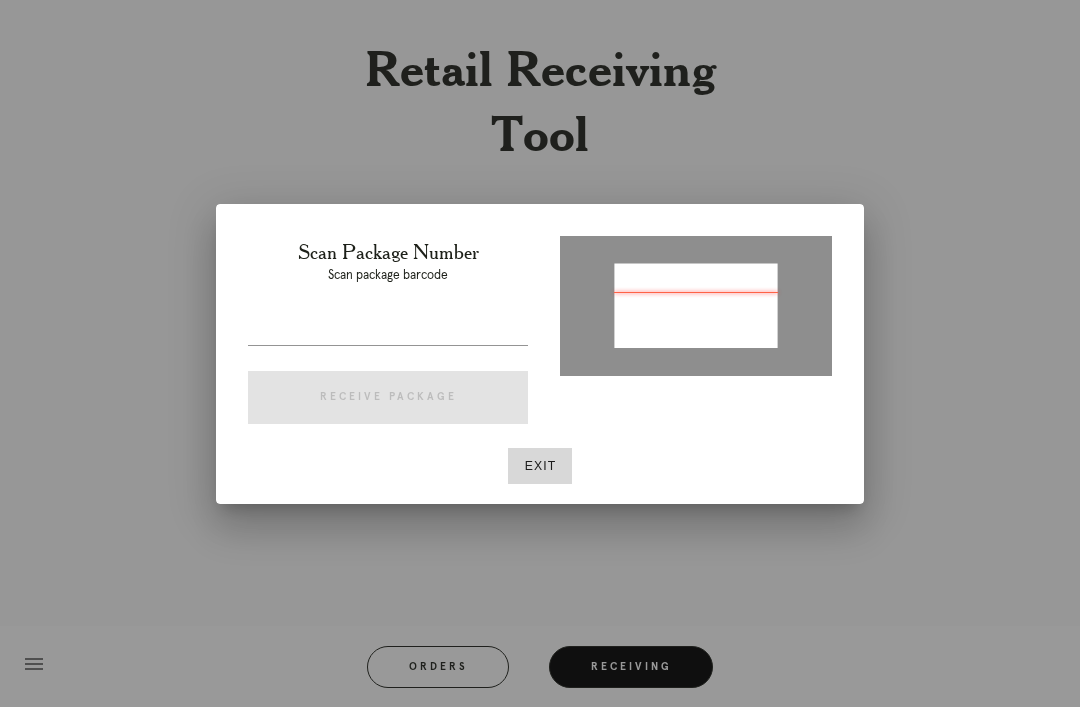 type on "P690269591389079" 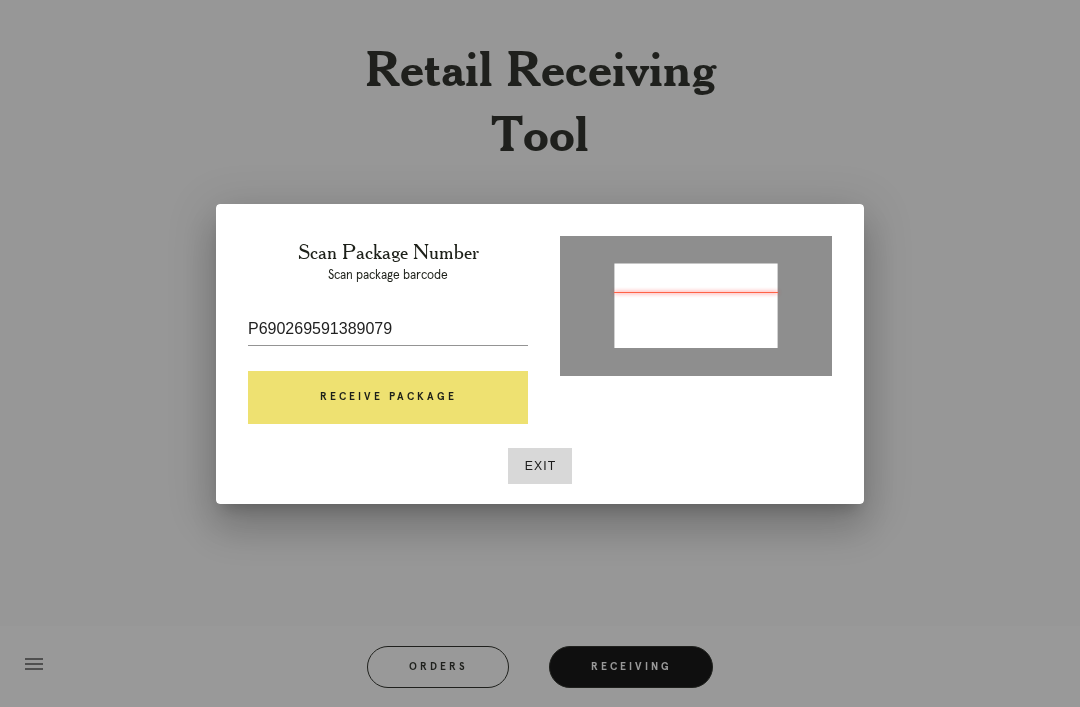 click on "Receive Package" at bounding box center [388, 398] 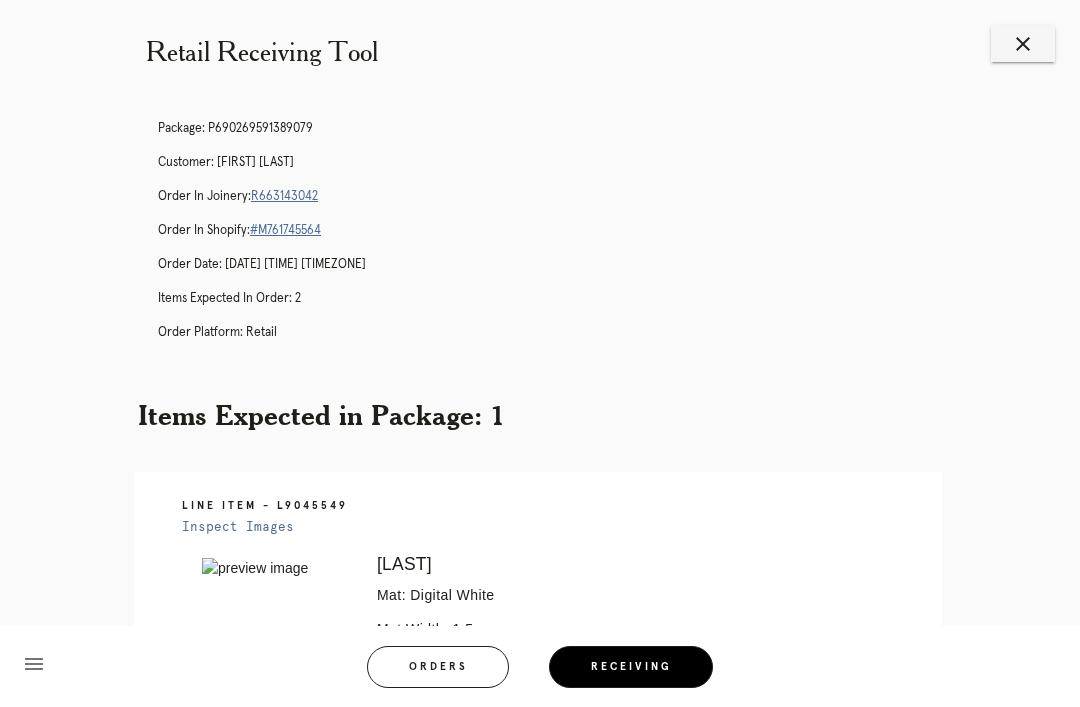 scroll, scrollTop: 0, scrollLeft: 0, axis: both 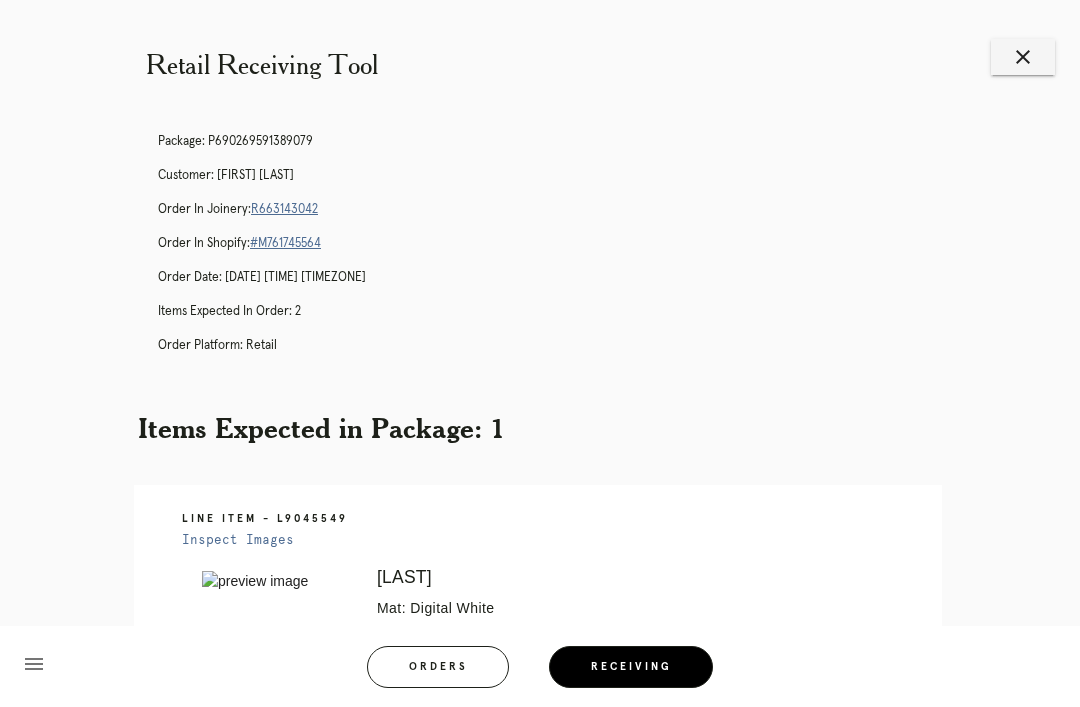 click on "close" at bounding box center (1023, 57) 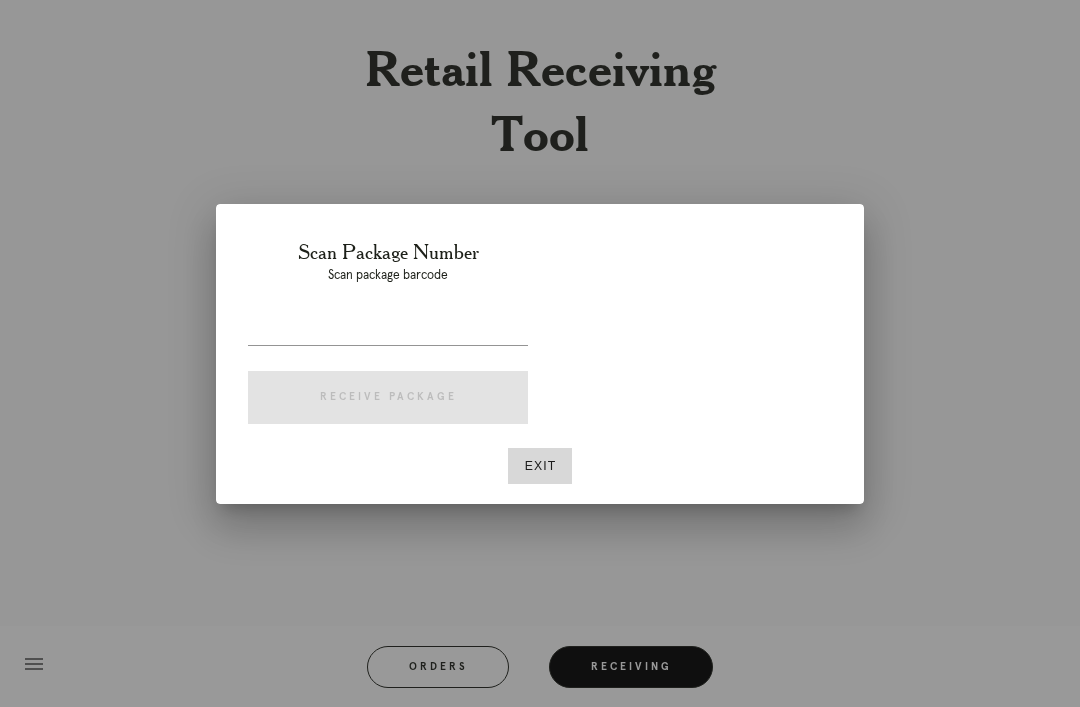 scroll, scrollTop: 0, scrollLeft: 0, axis: both 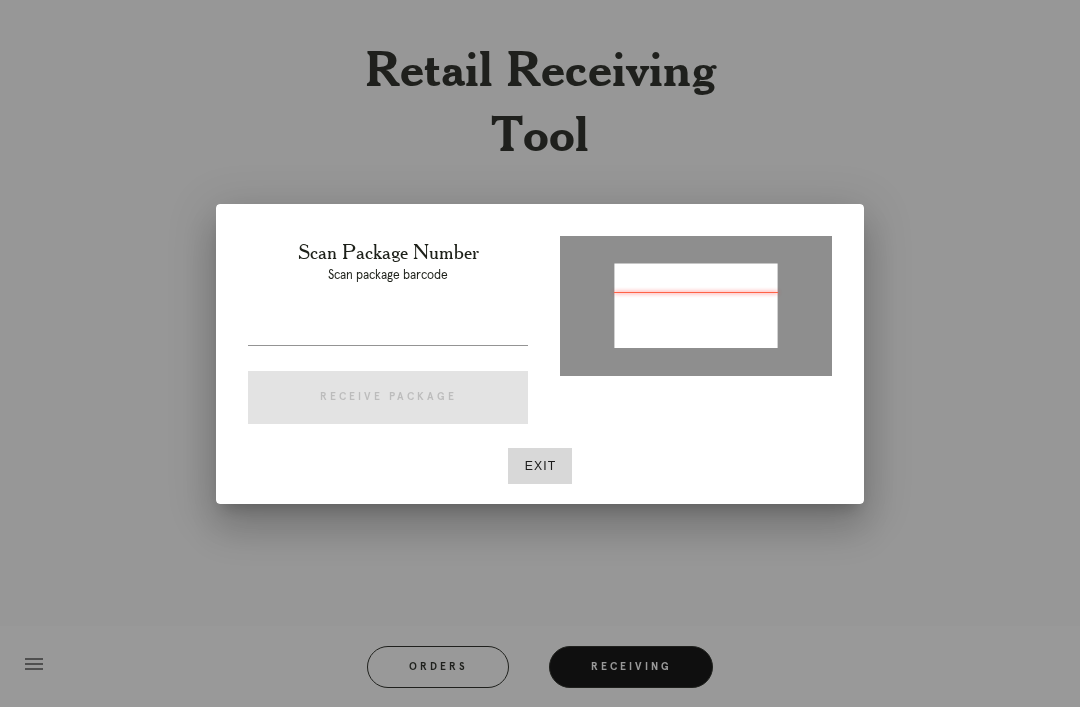 click at bounding box center [388, 329] 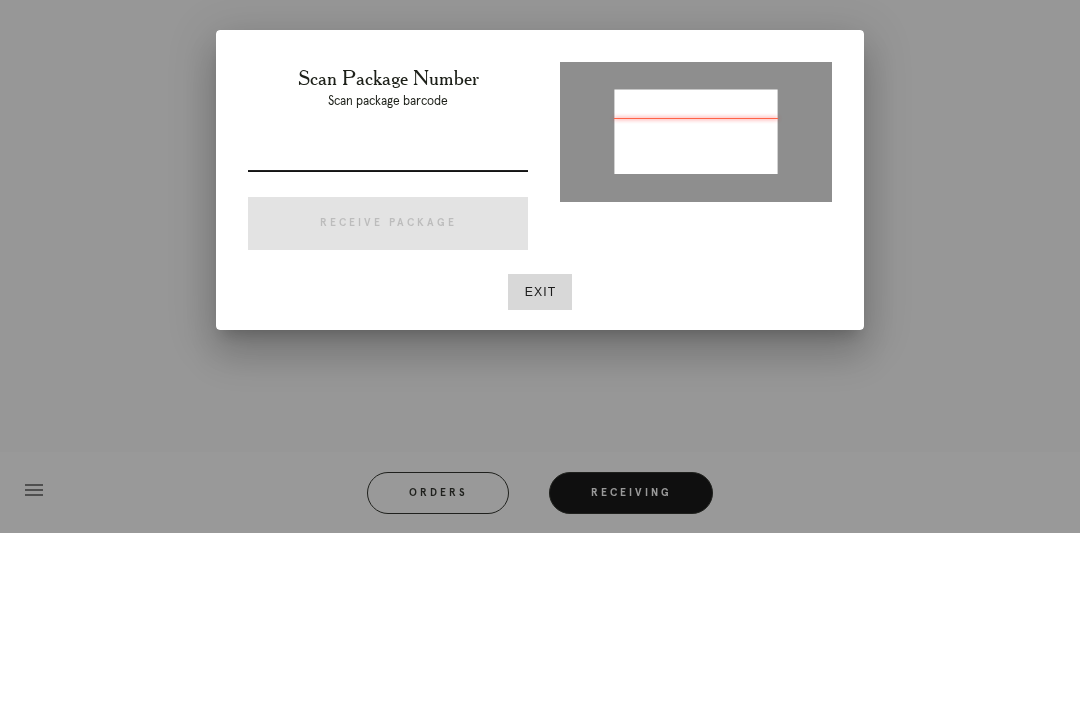 type on "P690269591389079" 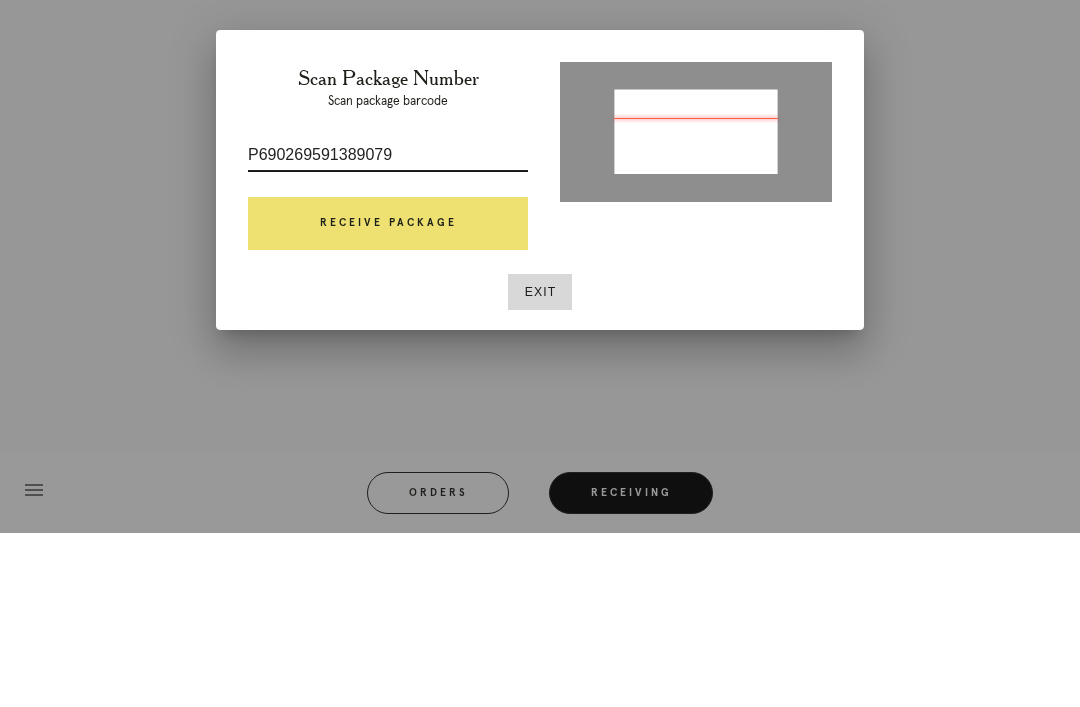 click on "Receive Package" at bounding box center [388, 398] 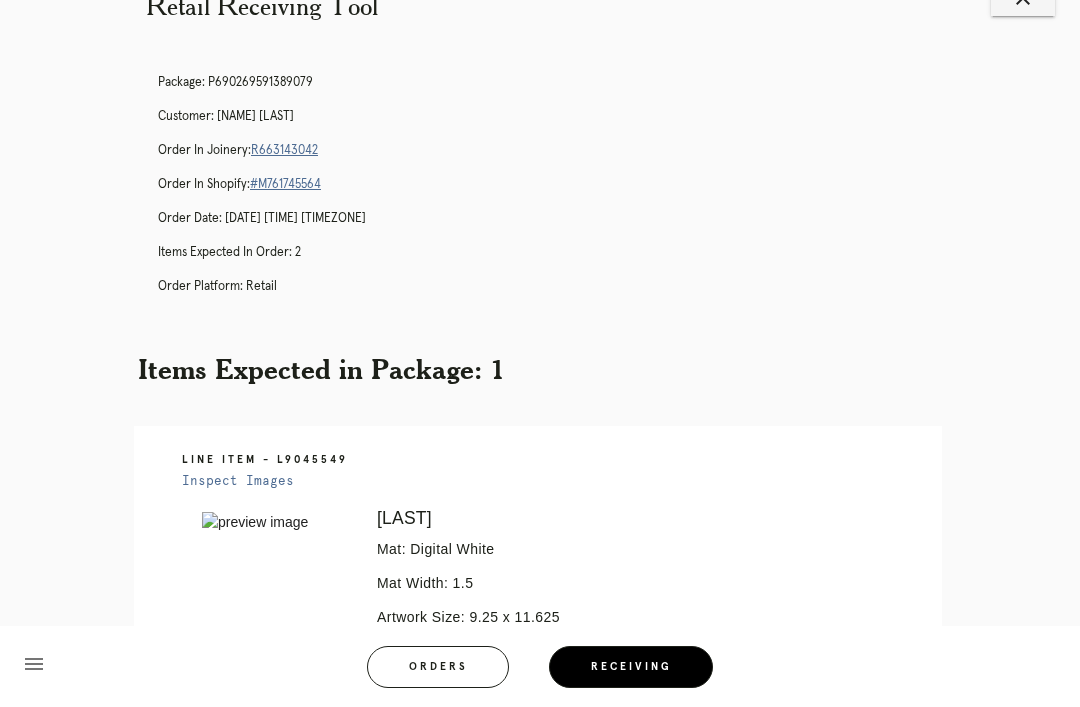 scroll, scrollTop: 60, scrollLeft: 0, axis: vertical 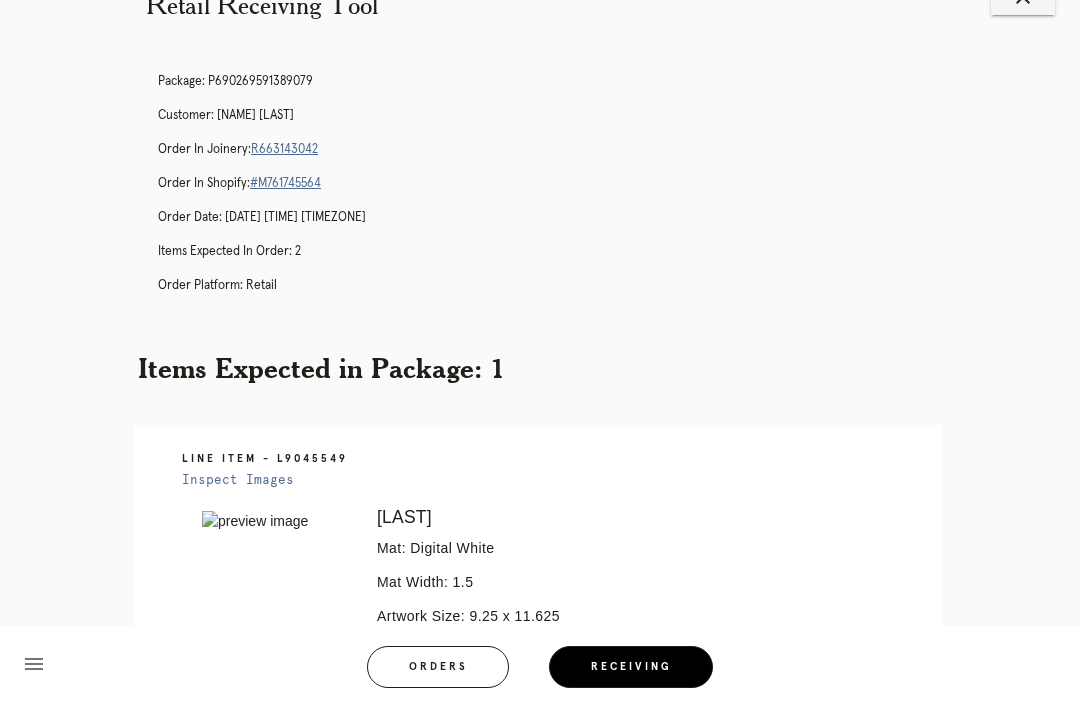 click on "R663143042" at bounding box center (284, 149) 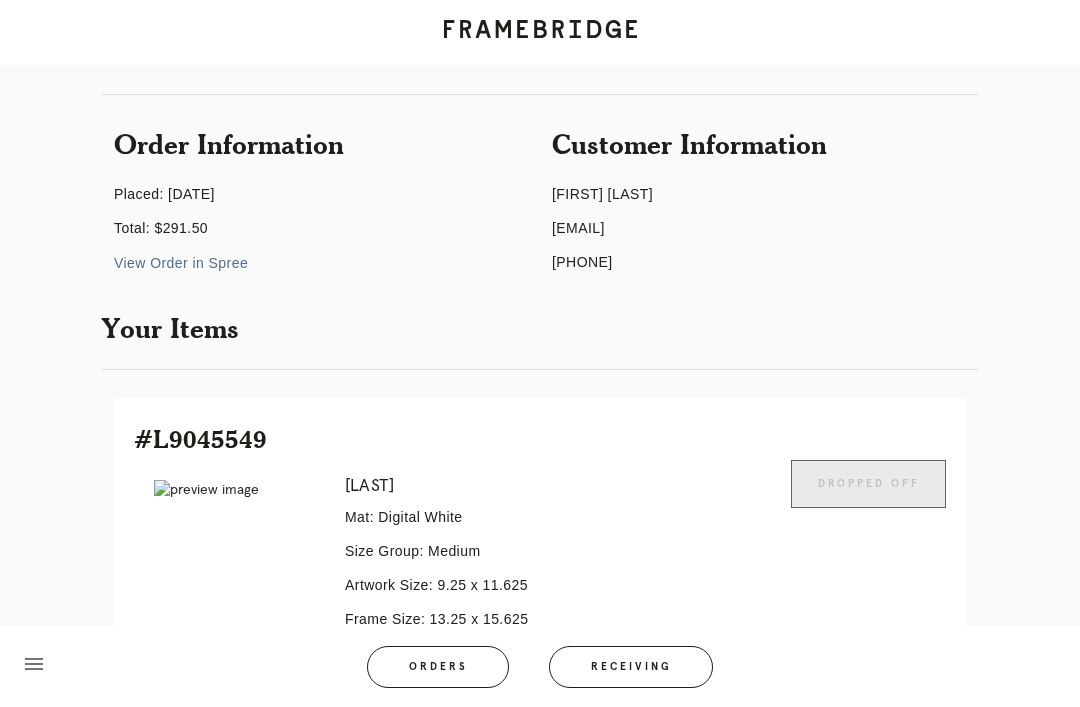 scroll, scrollTop: 134, scrollLeft: 0, axis: vertical 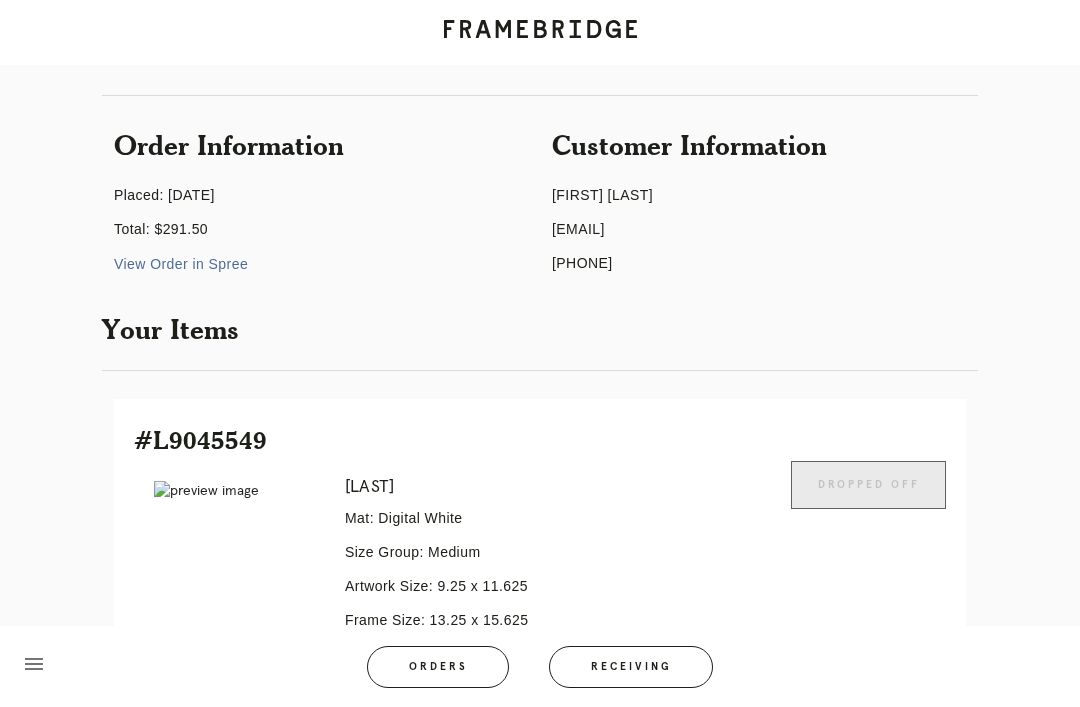 click on "View Order in Spree" at bounding box center [181, 264] 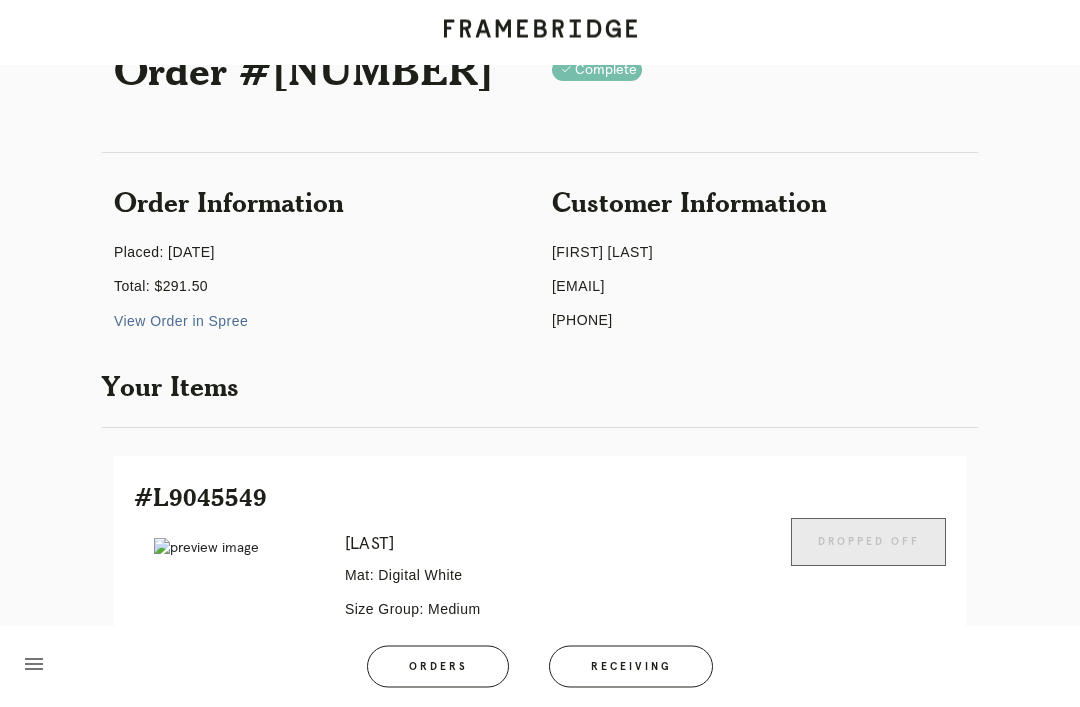 scroll, scrollTop: 0, scrollLeft: 0, axis: both 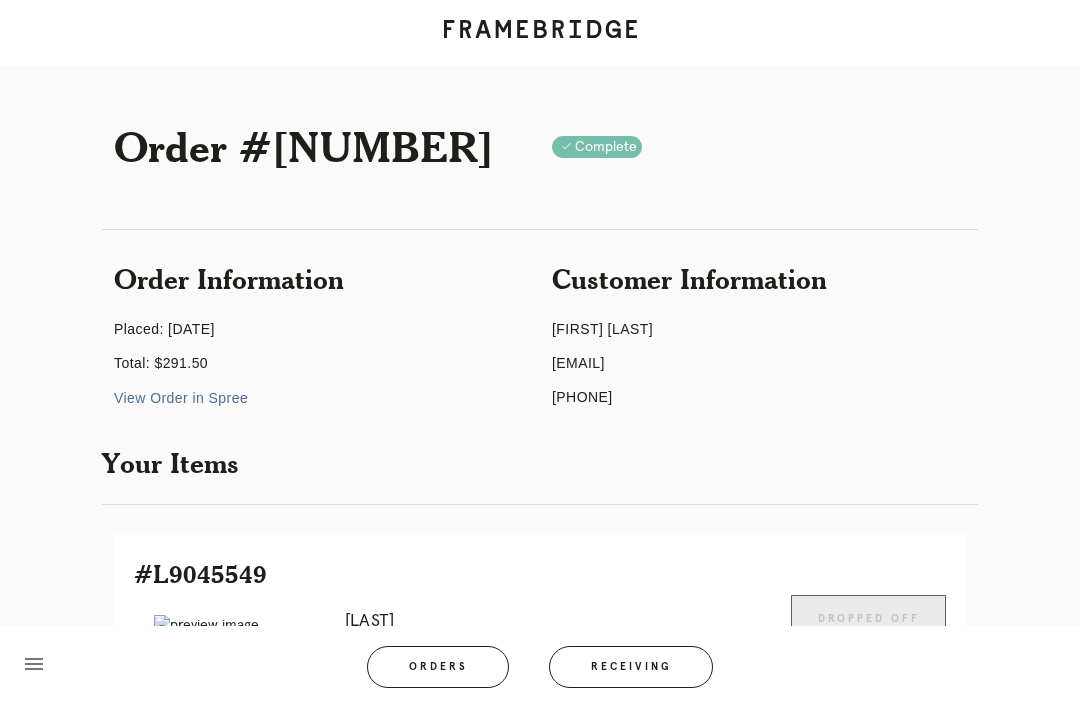 click on "Receiving" at bounding box center [631, 667] 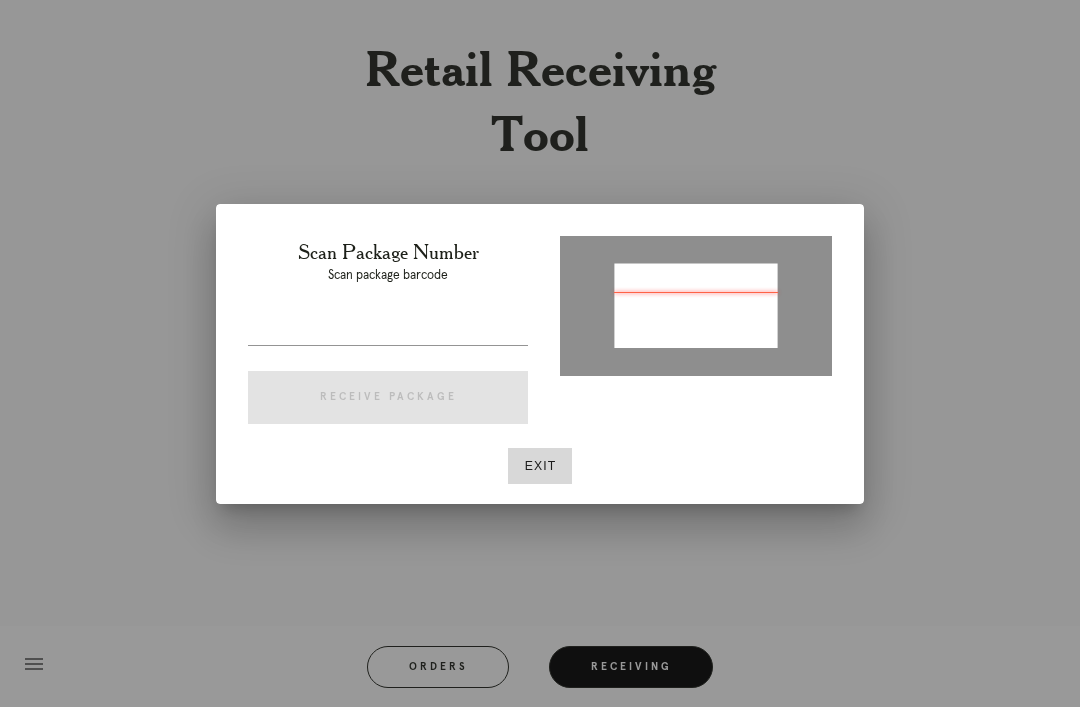 type on "P645665065521590" 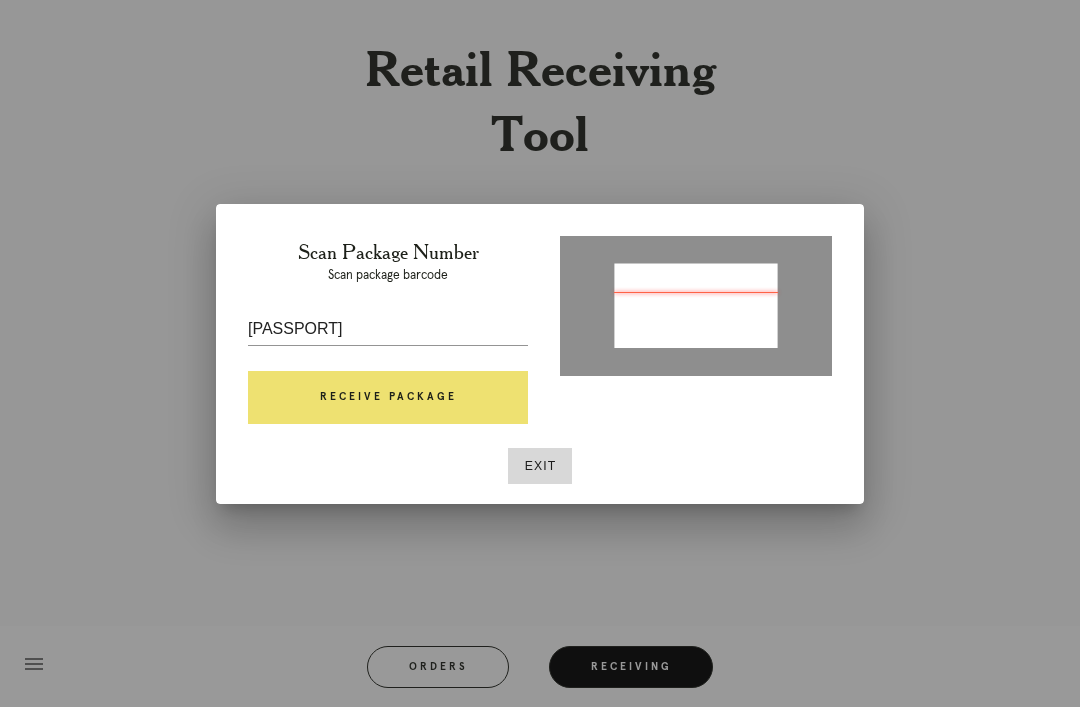 click on "Receive Package" at bounding box center [388, 398] 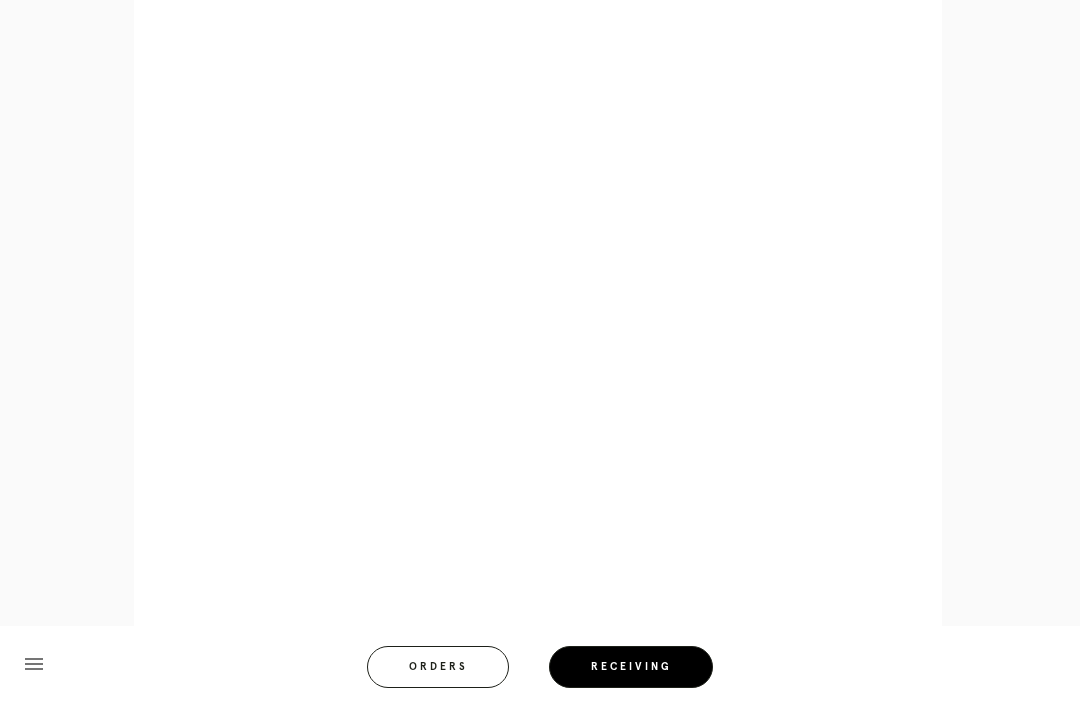 scroll, scrollTop: 858, scrollLeft: 0, axis: vertical 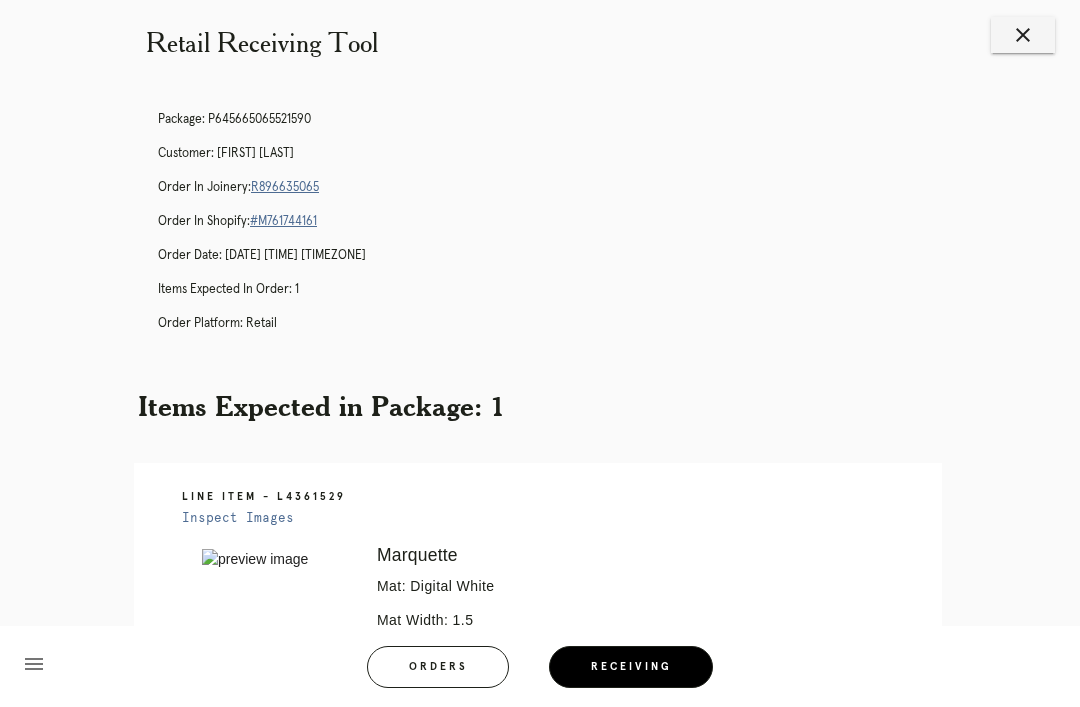 click on "close" at bounding box center [1023, 35] 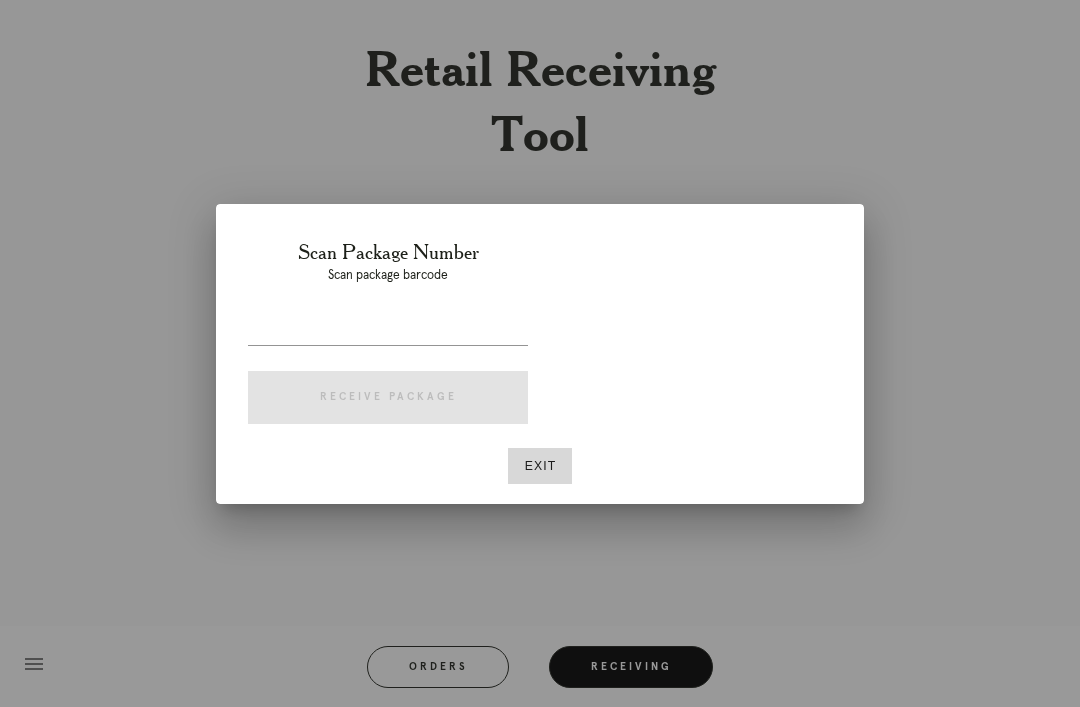 scroll, scrollTop: 22, scrollLeft: 0, axis: vertical 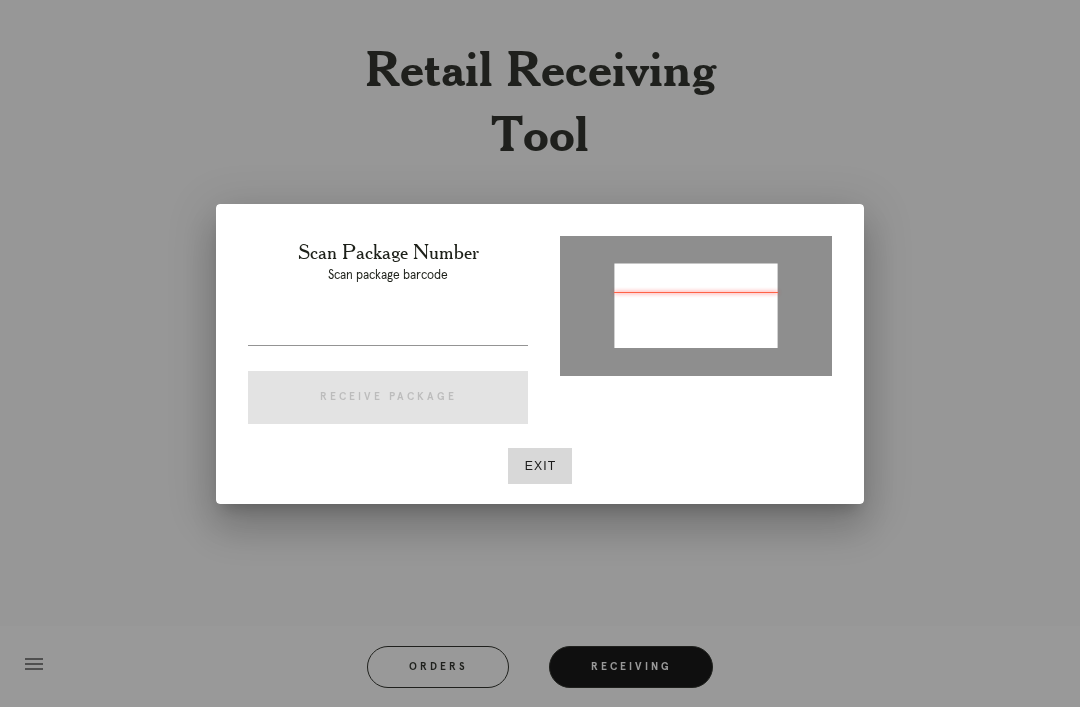 type on "P690269591389079" 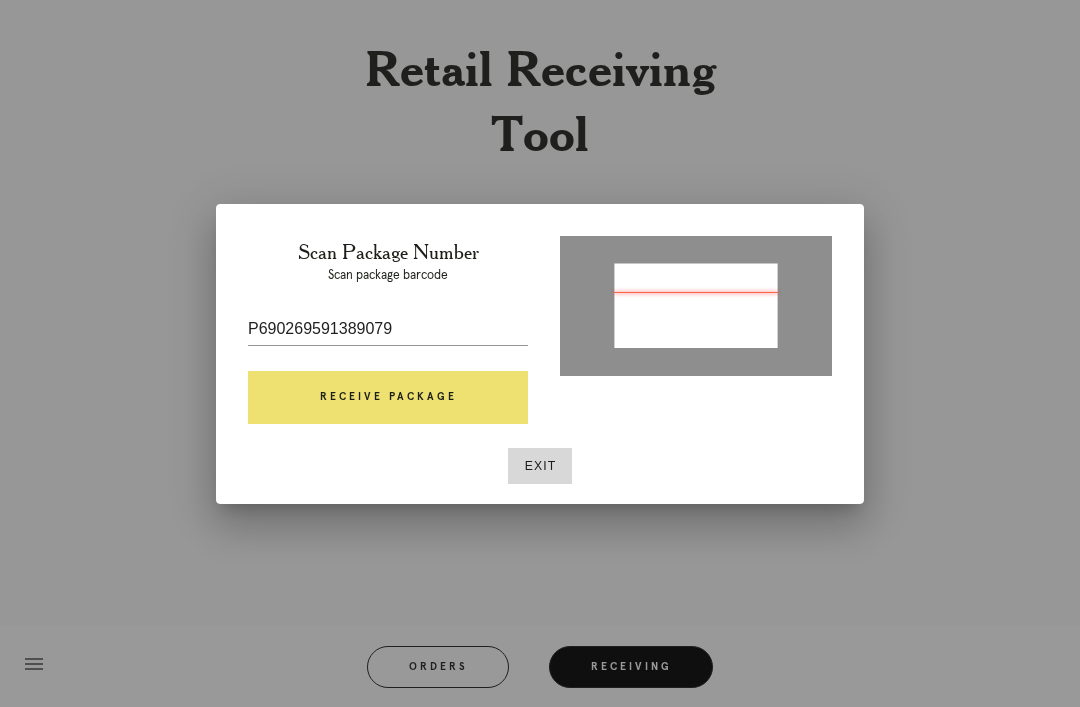 click on "Receive Package" at bounding box center (388, 398) 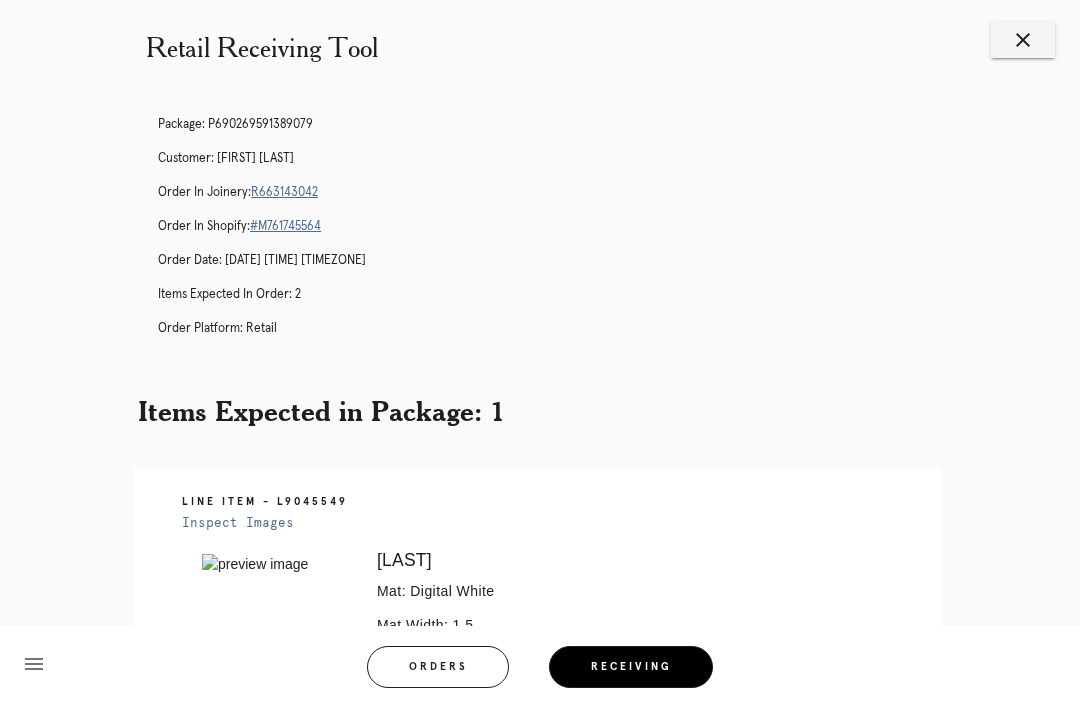 scroll, scrollTop: 15, scrollLeft: 0, axis: vertical 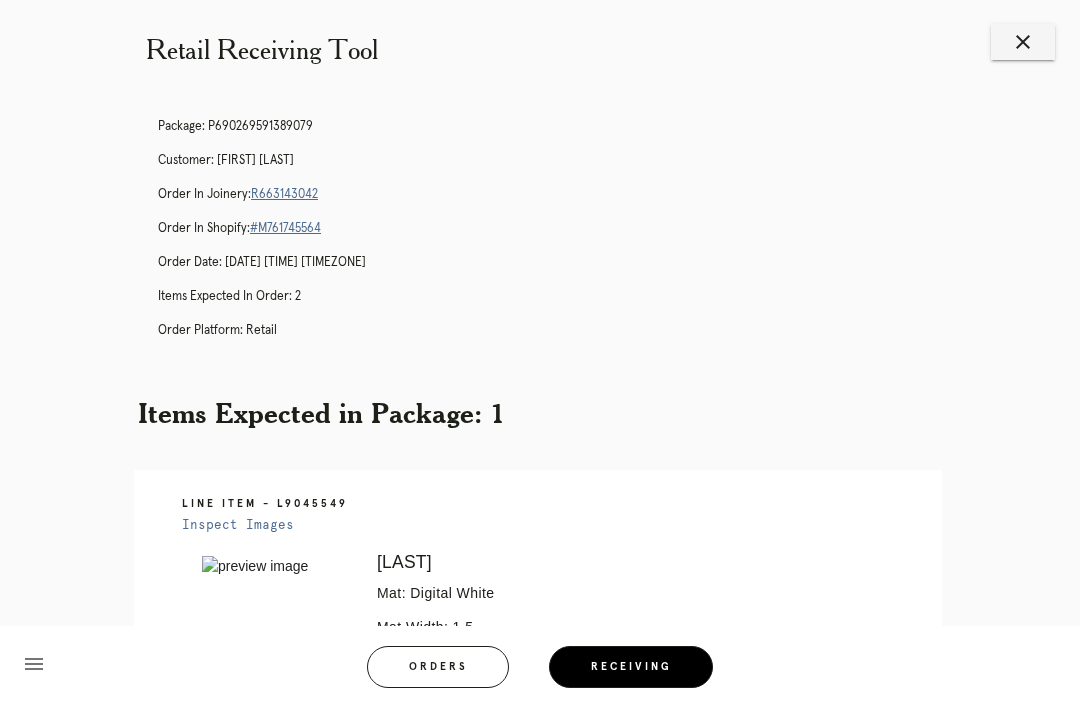 click on "Retail Receiving Tool   close   Package: P690269591389079   Customer: [FIRST] [LAST]
Order in Joinery:
R663143042
Order in Shopify:
#M761745564
Order Date:
[DATE]  [TIME] [TIMEZONE]
Items Expected in Order: 2   Order Platform: retail     Items Expected in Package:  1
Line Item - L9045549
Inspect Images
Error retreiving frame spec #9812601
[LAST]
Mat: Digital White
Mat Width: 1.5
Artwork Size:
9.25
x
11.625
Frame Size:
13.25
x
15.625
Conveyance: shipped
Hanging Hardware: Wire, 2-Hole Hanger, Large Sticker
Instructions from Retail Associate:
reveal of 3/8ths of an inch all around, do not cover signature on bottom right. Permission to trim to fit mat size (TC 8/3)" at bounding box center [540, 945] 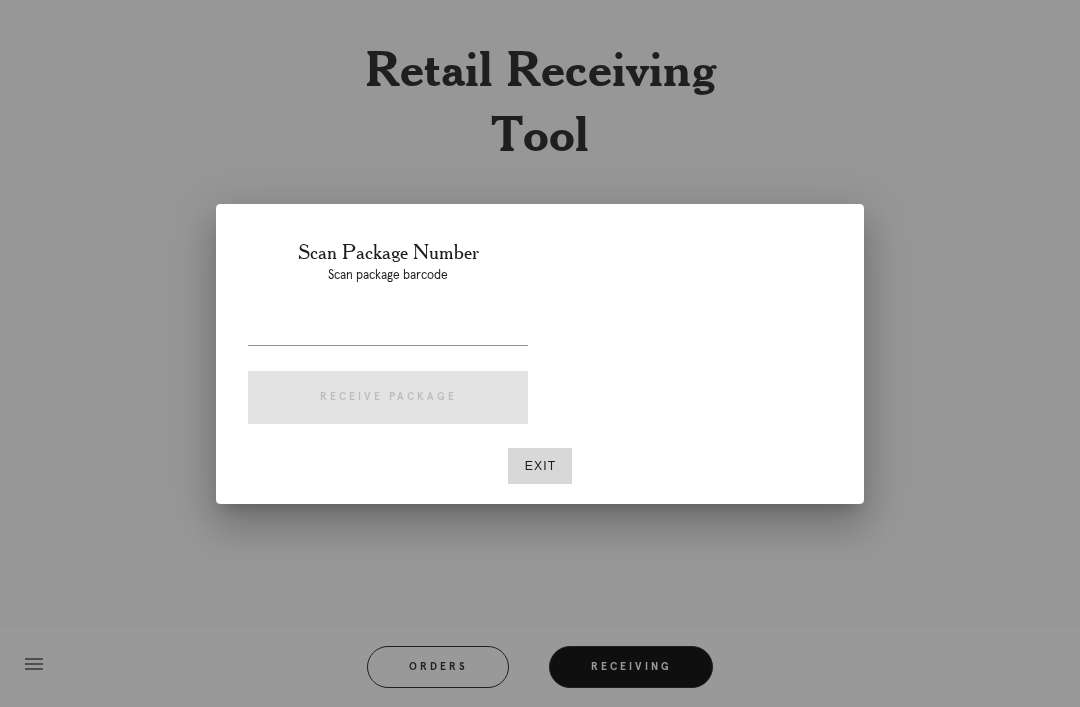 scroll, scrollTop: 15, scrollLeft: 0, axis: vertical 